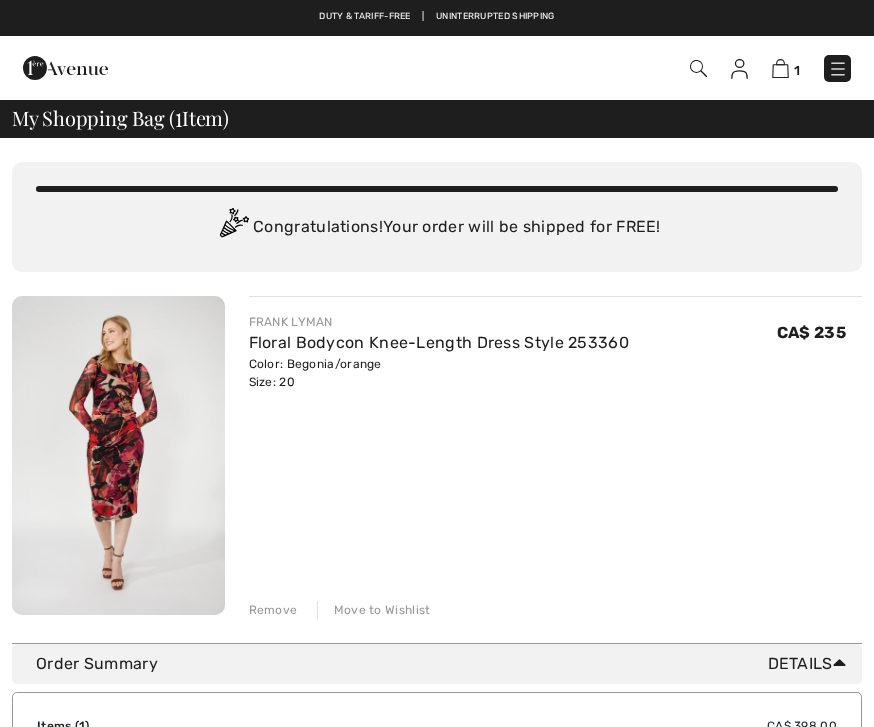 scroll, scrollTop: 0, scrollLeft: 0, axis: both 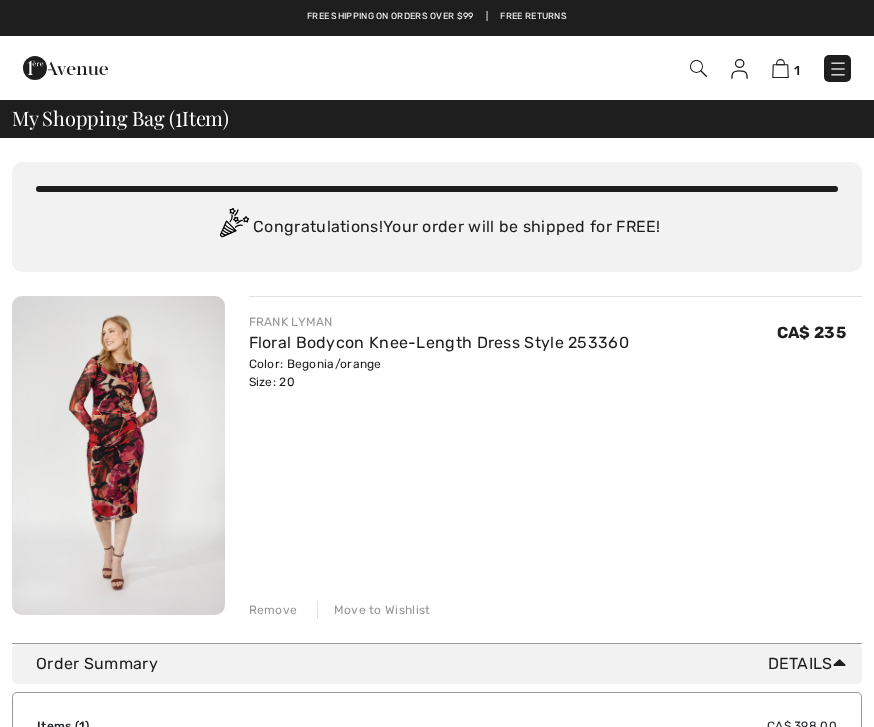 click on "Details" at bounding box center [811, 664] 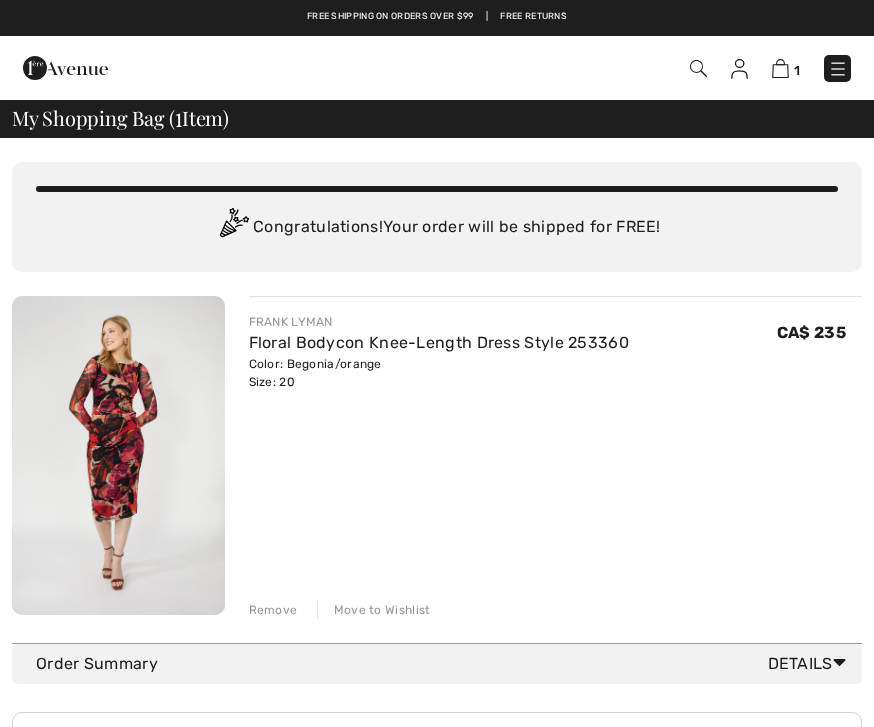 click on "Remove" at bounding box center (273, 610) 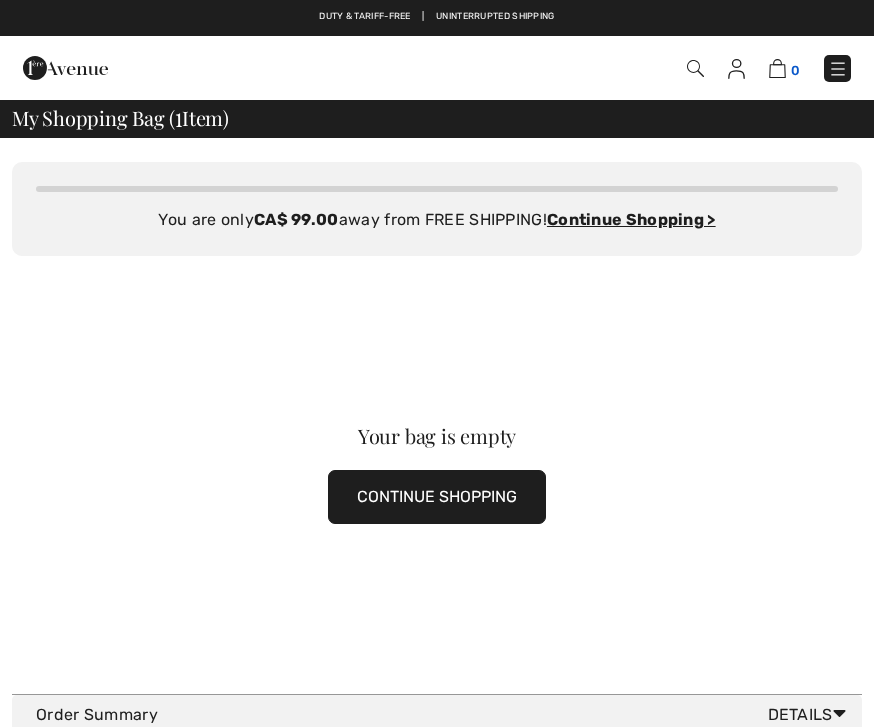 click at bounding box center (777, 68) 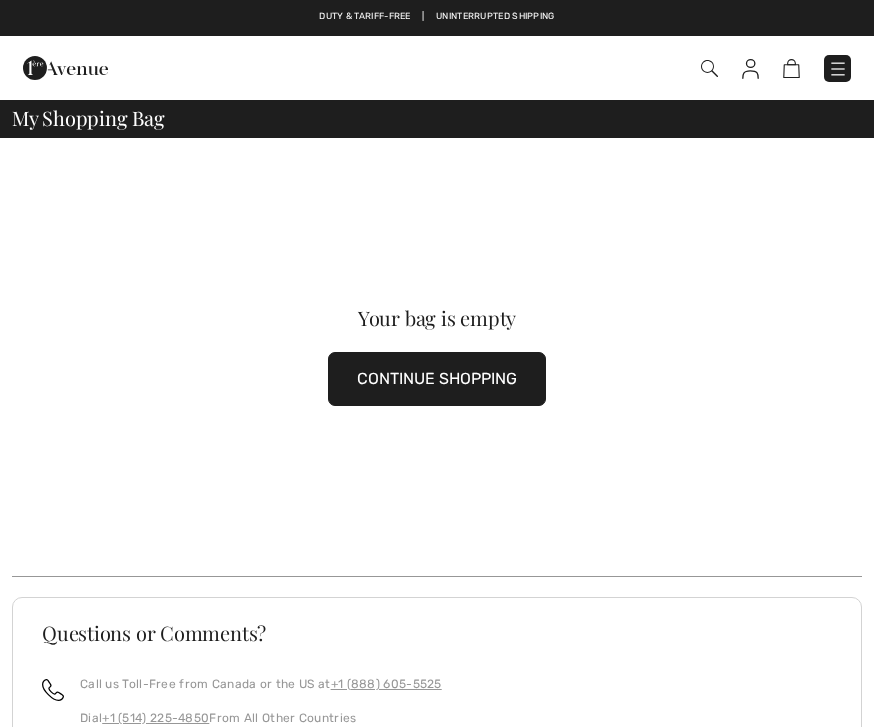scroll, scrollTop: 0, scrollLeft: 0, axis: both 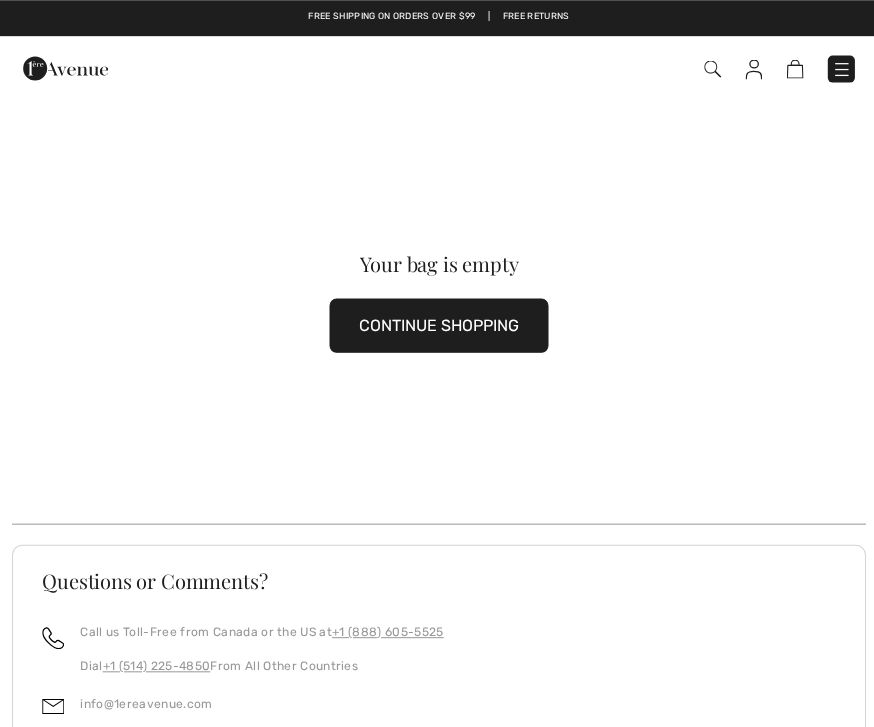 click on "CONTINUE SHOPPING" at bounding box center [437, 324] 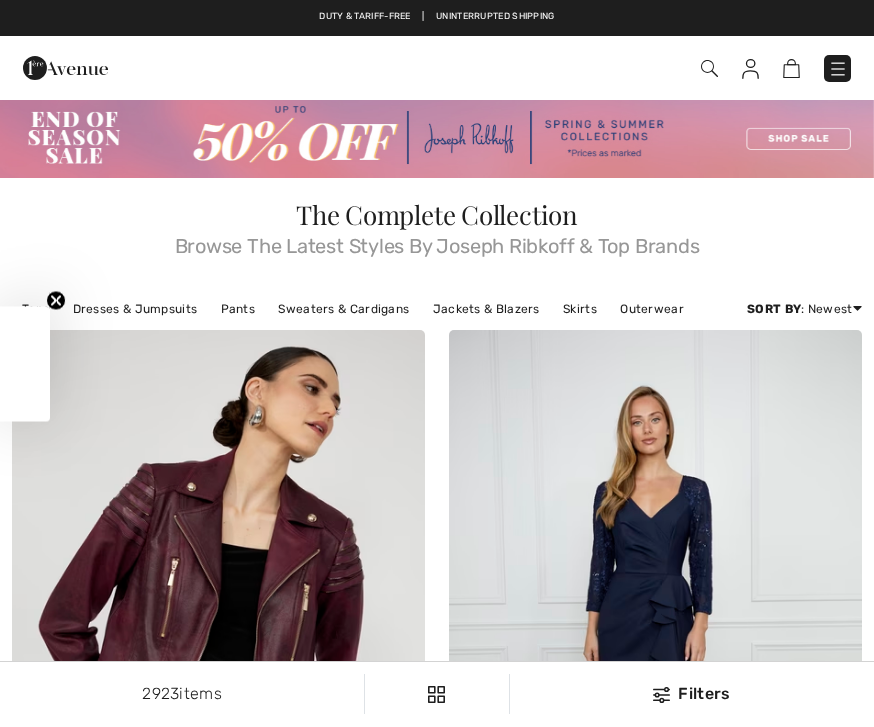 checkbox on "true" 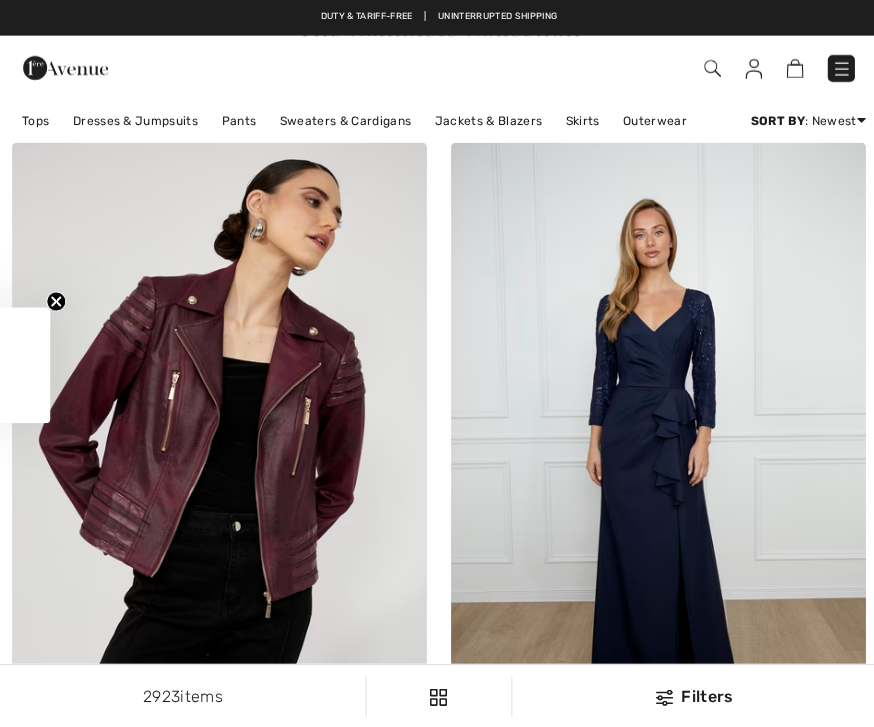scroll, scrollTop: 0, scrollLeft: 0, axis: both 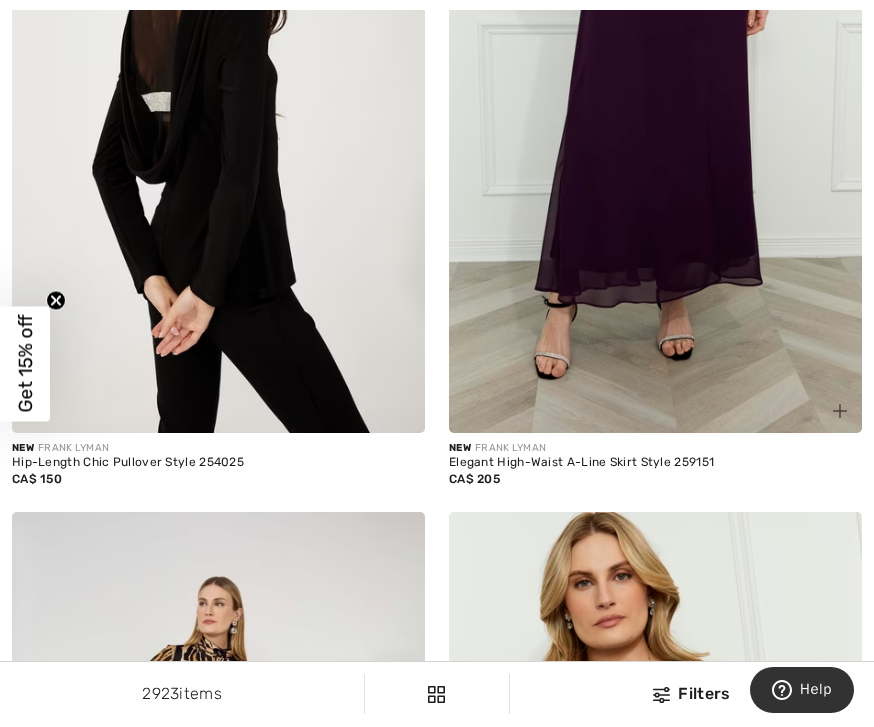 click on "New FRANK LYMAN" at bounding box center (655, 448) 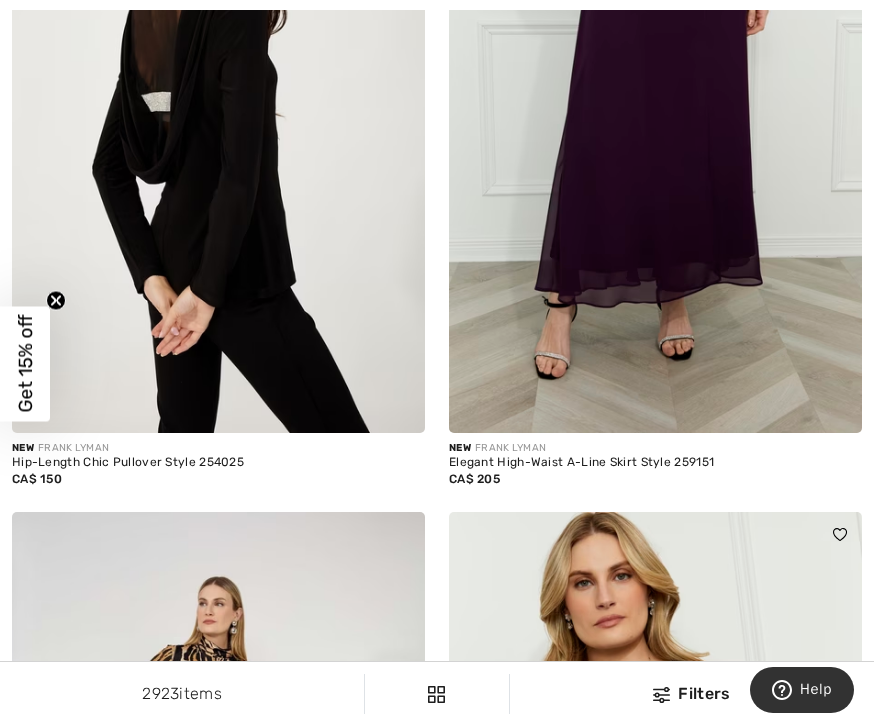 click at bounding box center (655, 822) 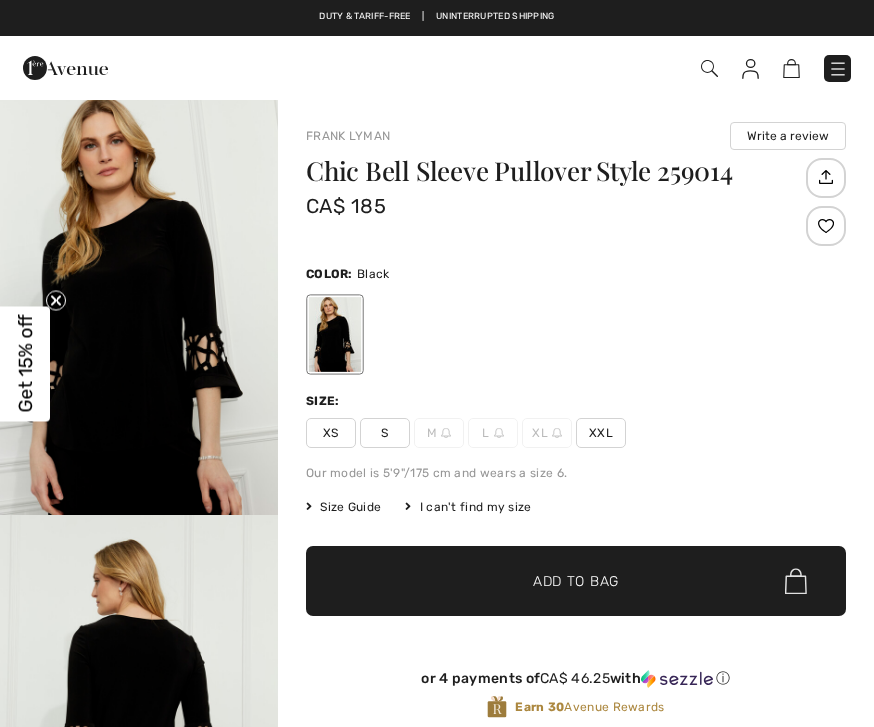 checkbox on "true" 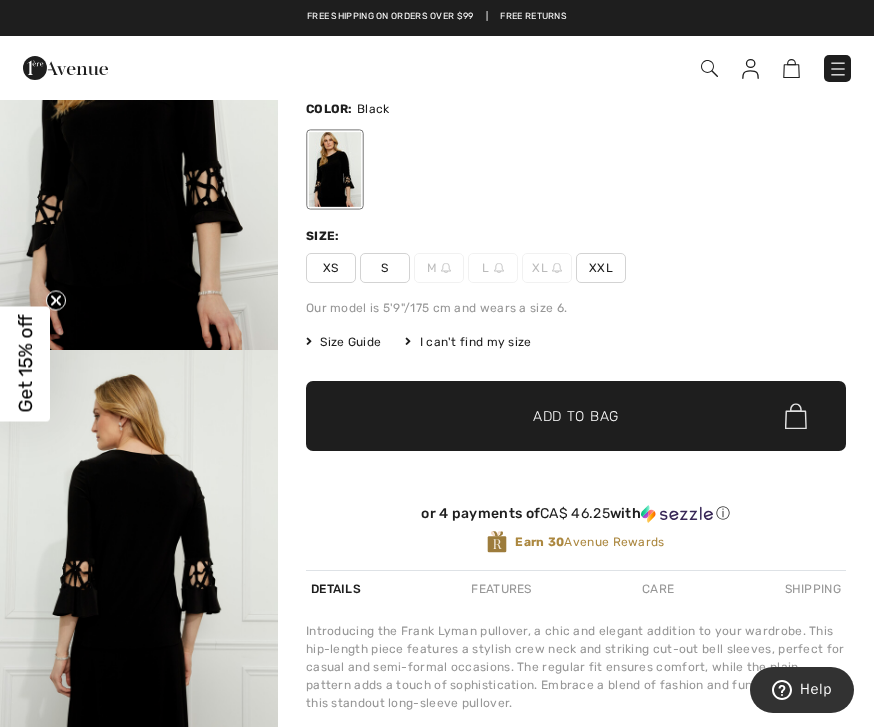 scroll, scrollTop: 0, scrollLeft: 0, axis: both 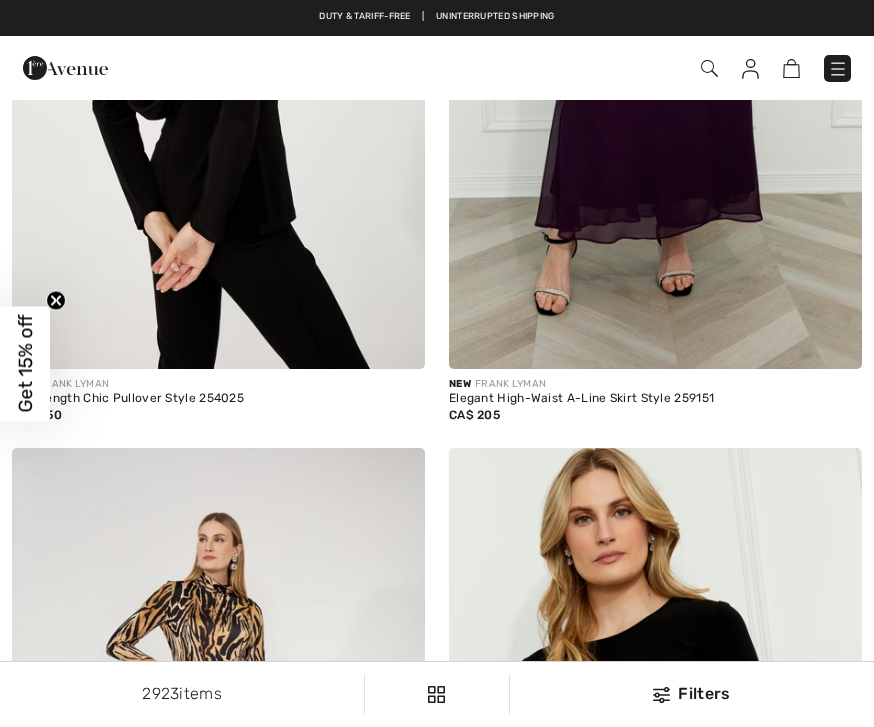 checkbox on "true" 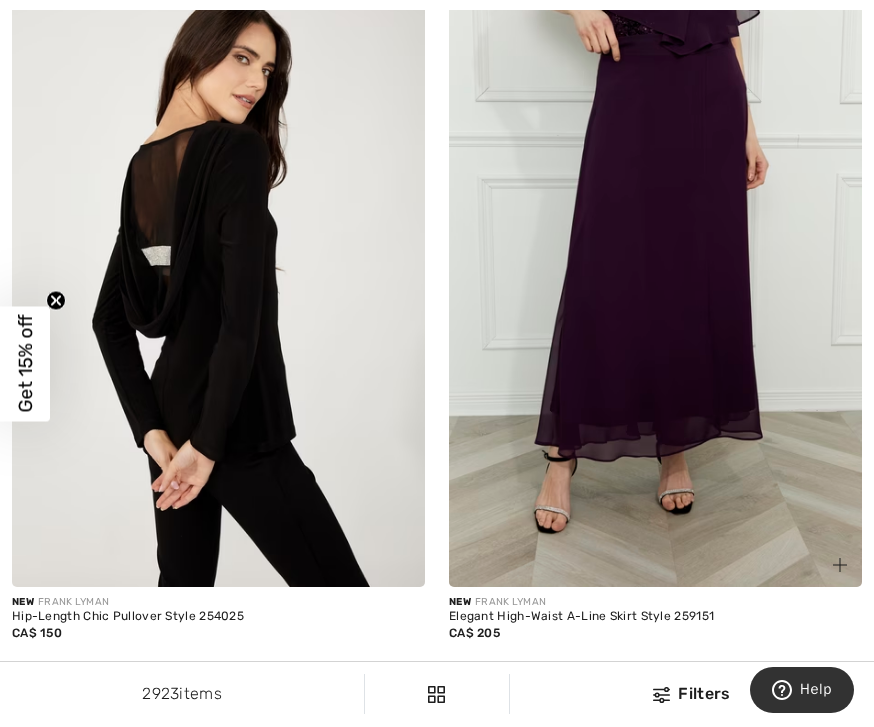 scroll, scrollTop: 6242, scrollLeft: 0, axis: vertical 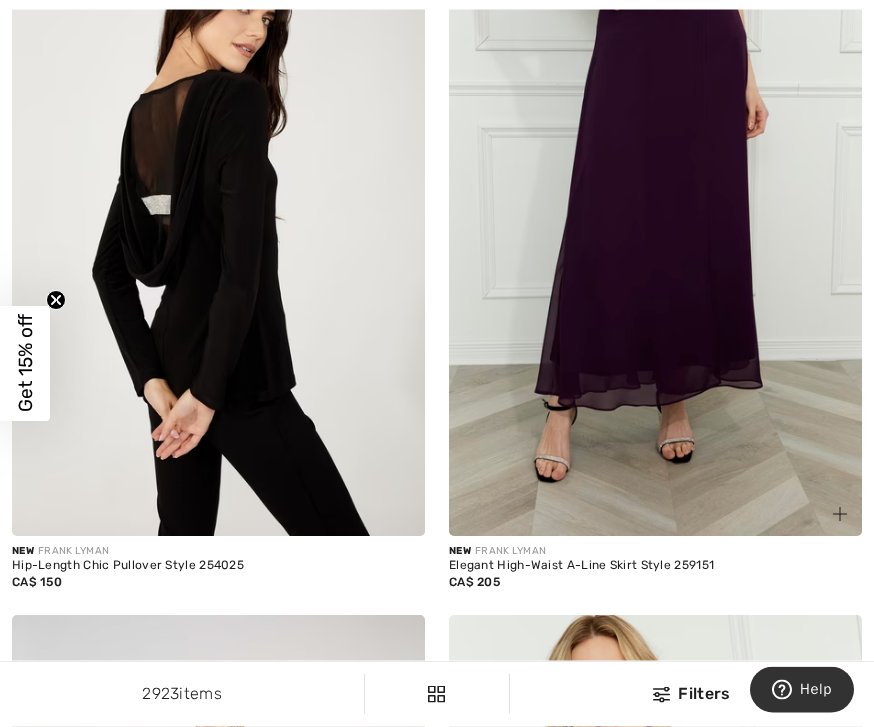click on "Elegant High-Waist A-Line Skirt Style 259151" at bounding box center (655, 567) 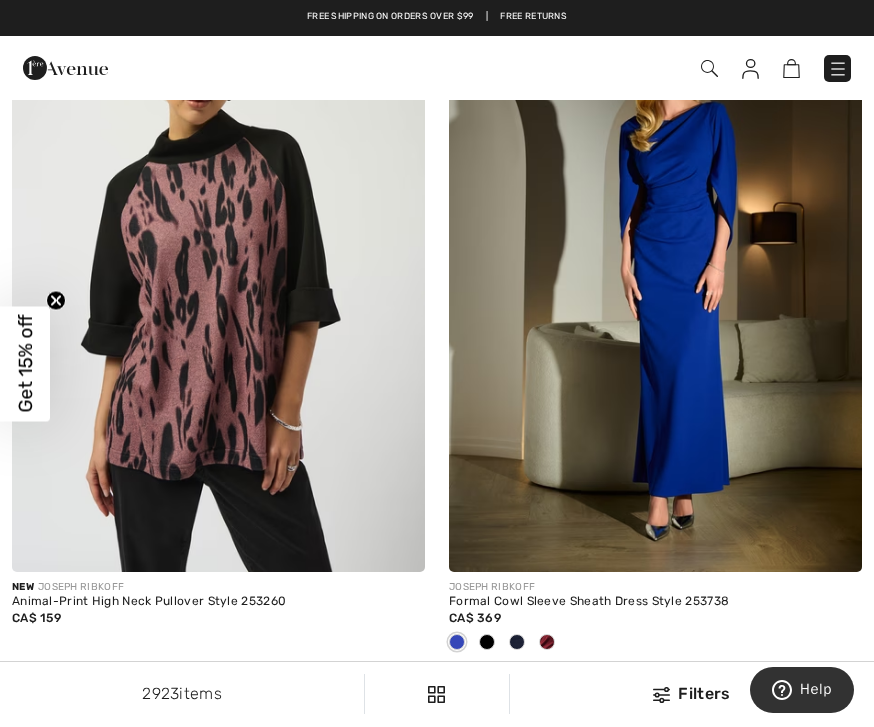 scroll, scrollTop: 12820, scrollLeft: 0, axis: vertical 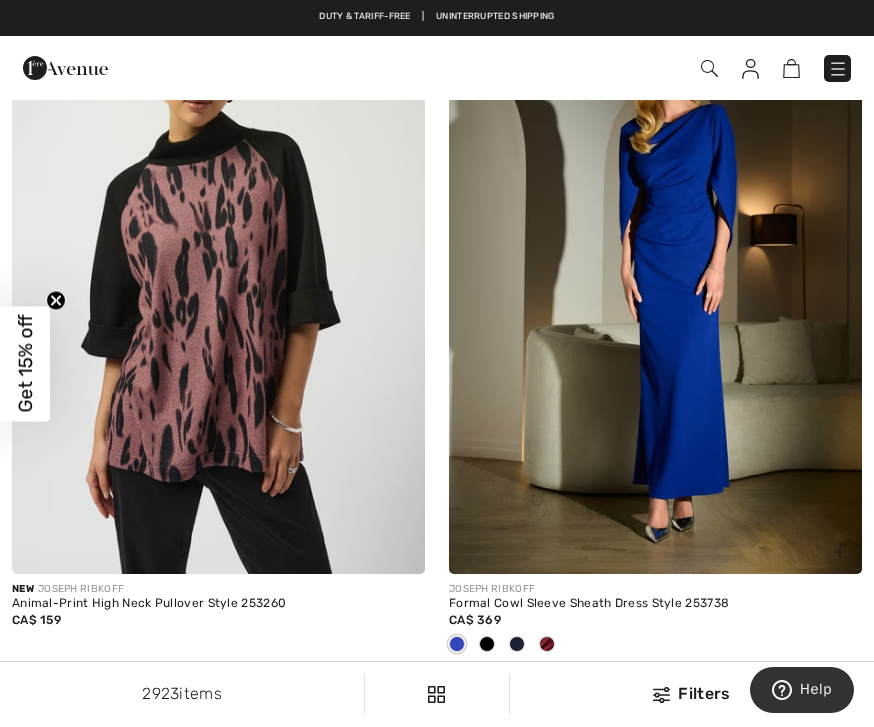 click at bounding box center (487, 644) 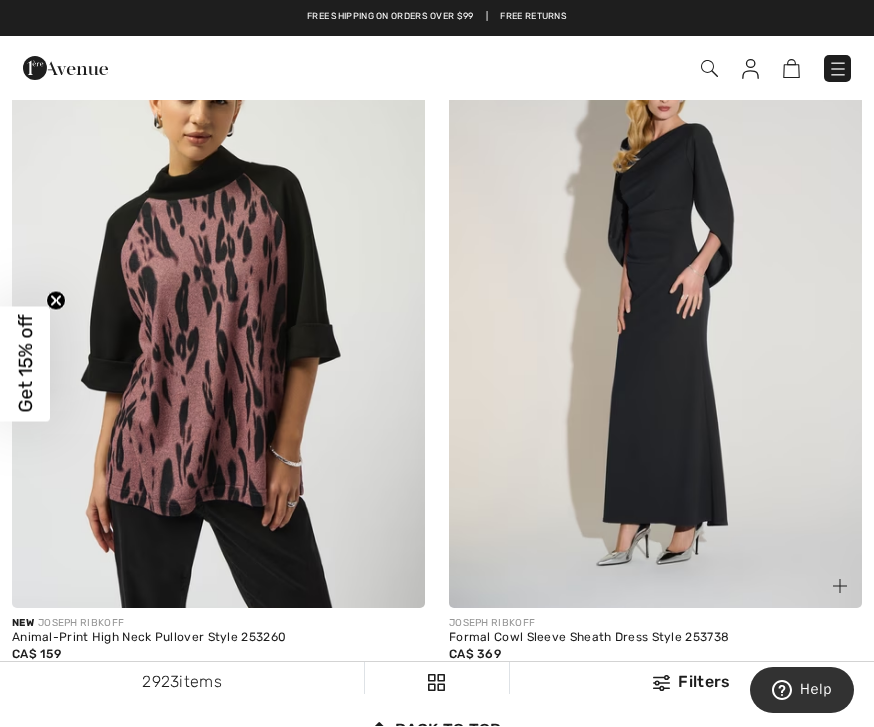 scroll, scrollTop: 12780, scrollLeft: 0, axis: vertical 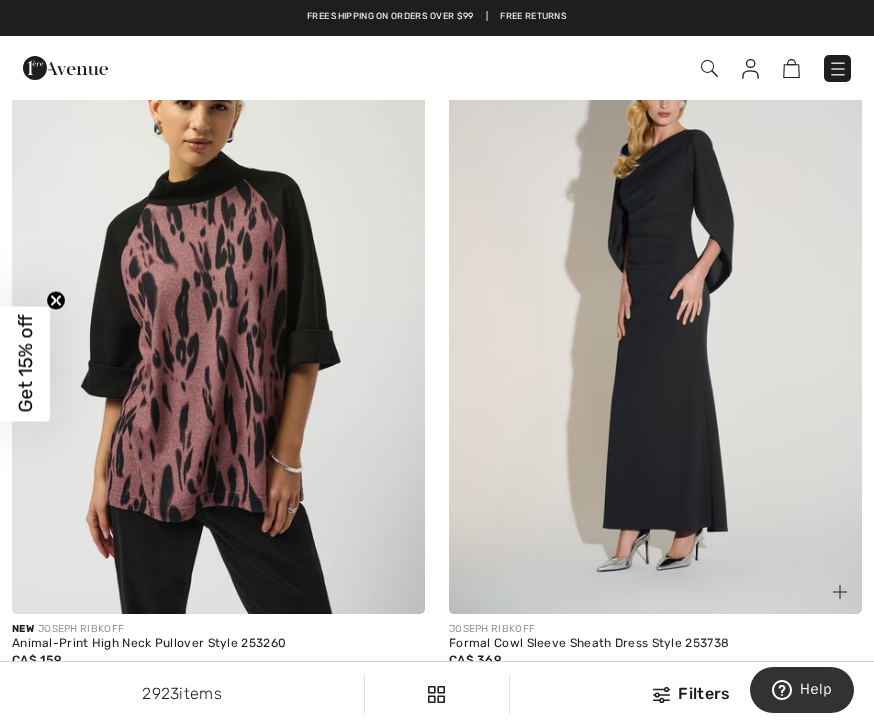 click at bounding box center (655, 305) 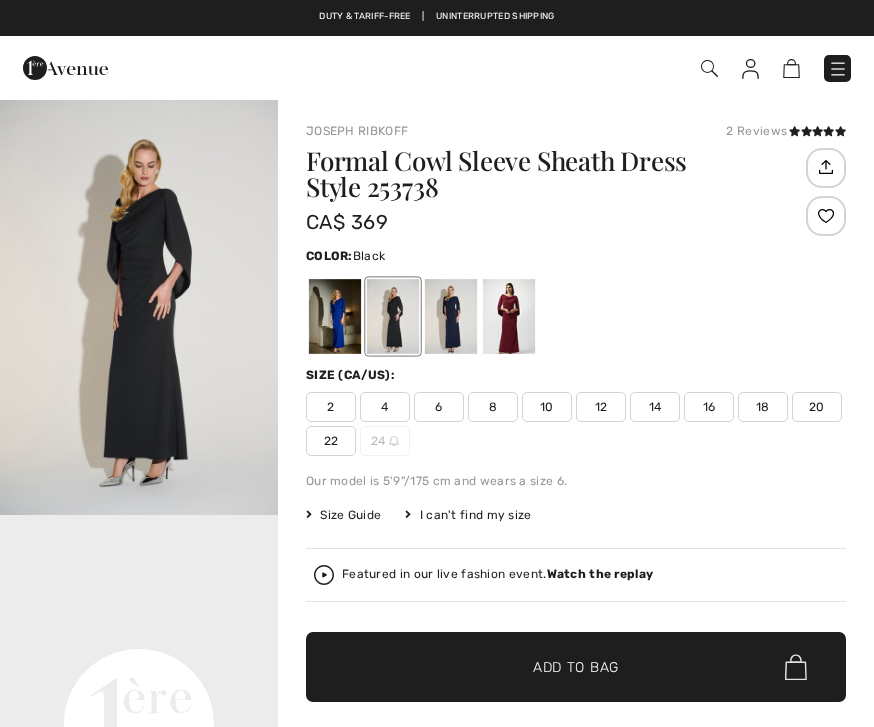scroll, scrollTop: 0, scrollLeft: 0, axis: both 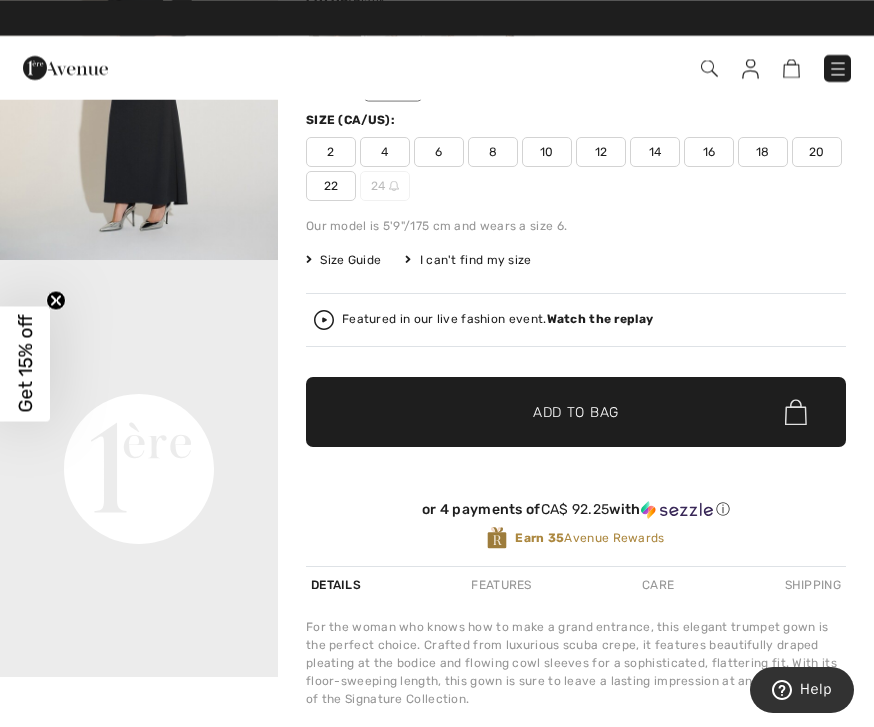 click on "20" at bounding box center [817, 152] 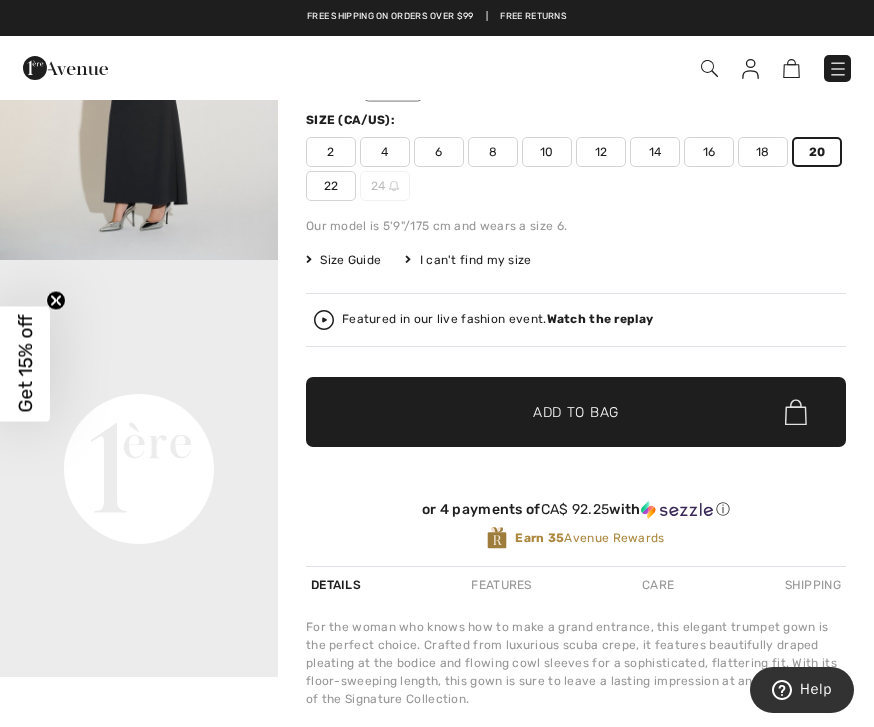 click on "✔ Added to Bag
Add to Bag" at bounding box center [576, 412] 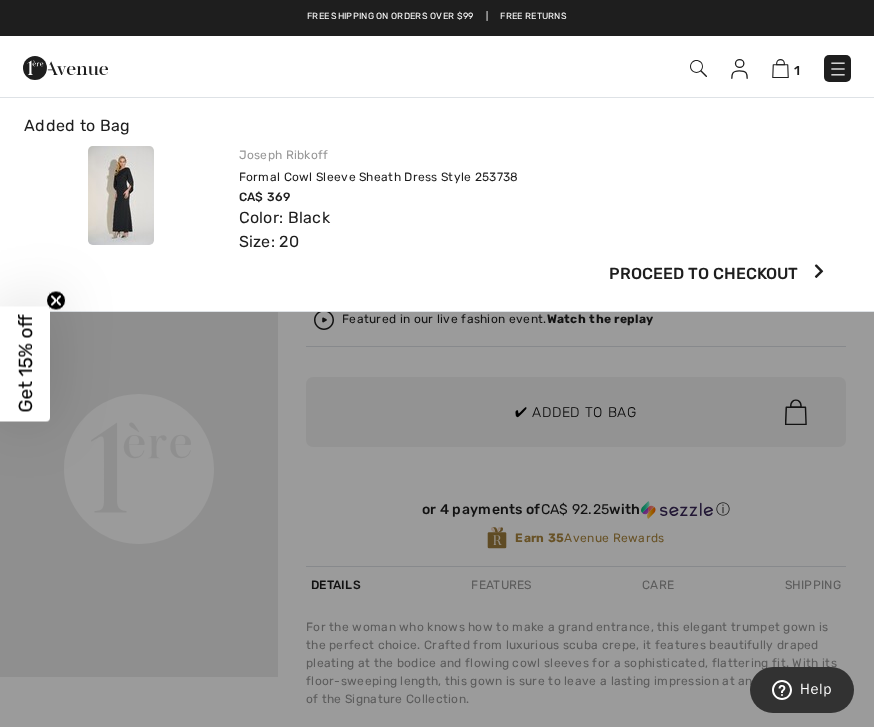 scroll, scrollTop: 0, scrollLeft: 0, axis: both 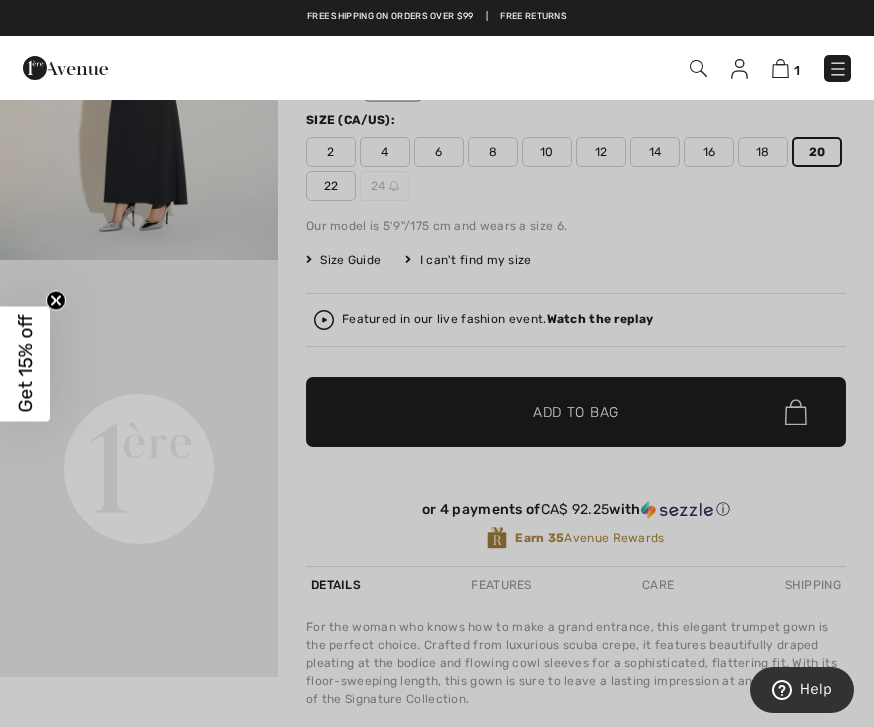 click at bounding box center (437, 363) 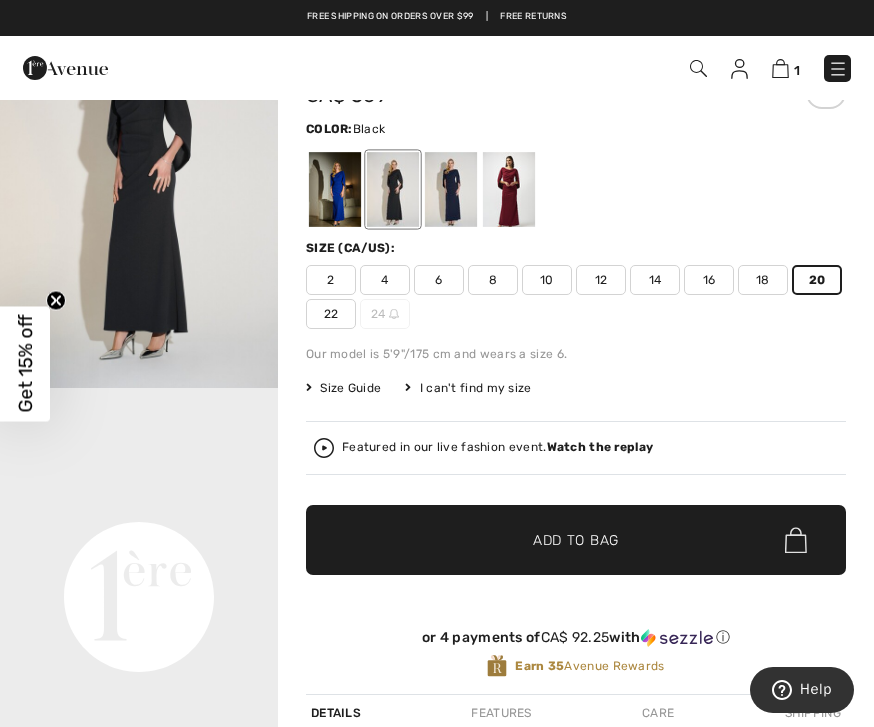scroll, scrollTop: 0, scrollLeft: 0, axis: both 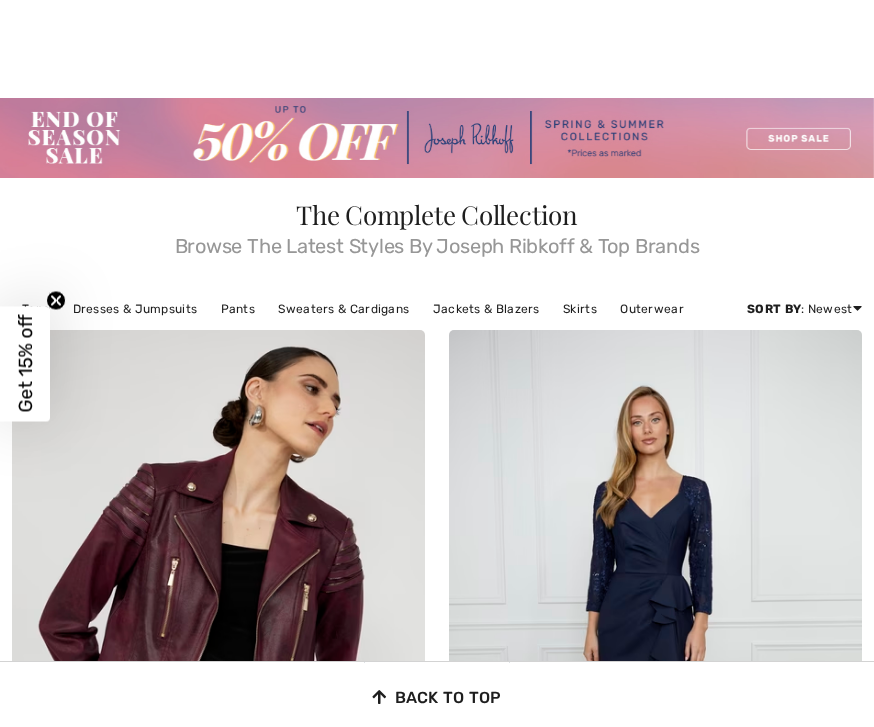 checkbox on "true" 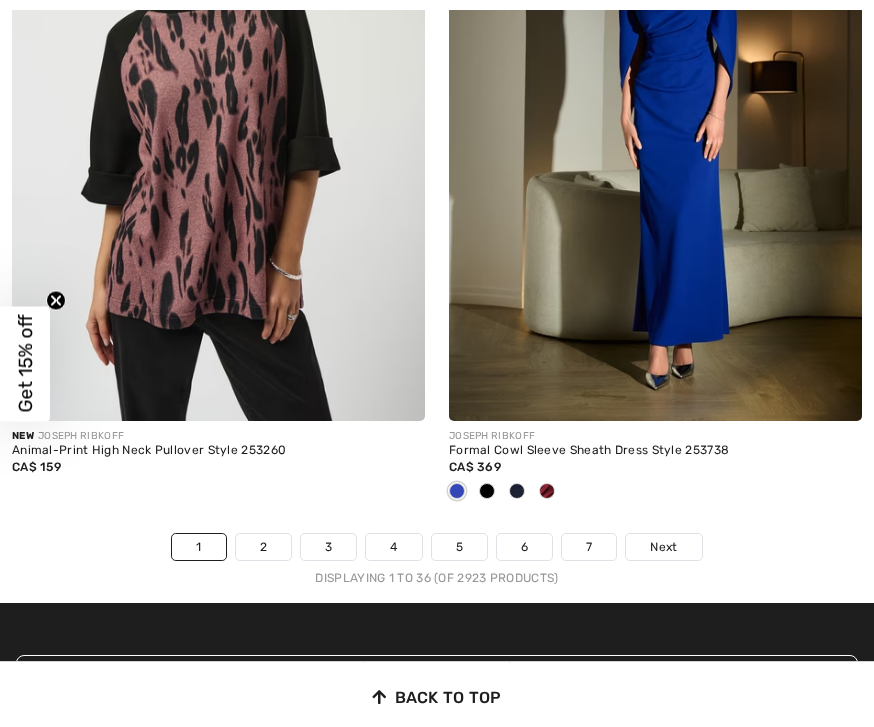 scroll, scrollTop: 0, scrollLeft: 0, axis: both 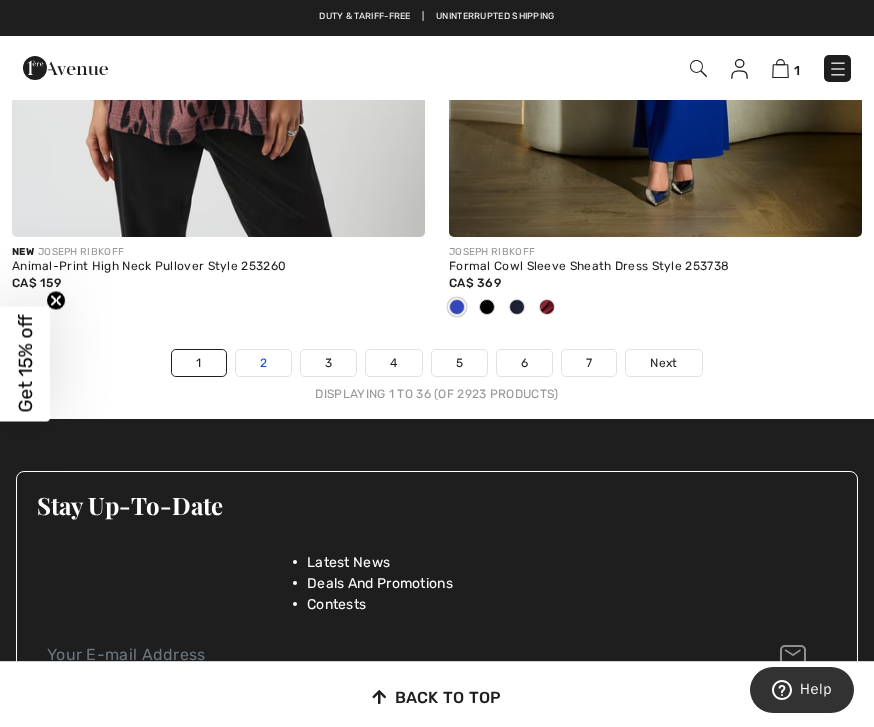 click on "2" at bounding box center [263, 363] 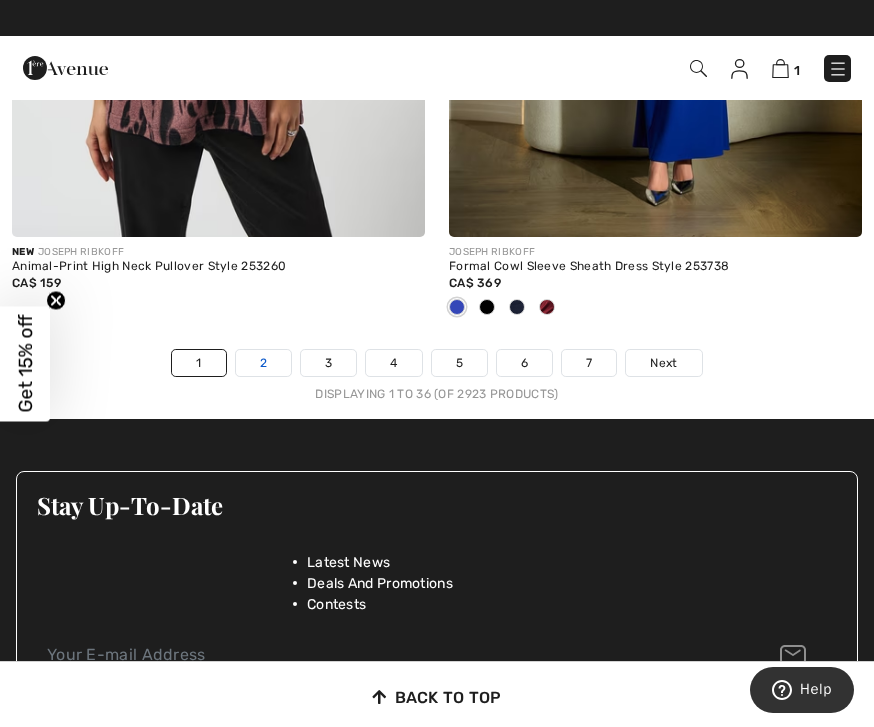 click on "2" at bounding box center [263, 363] 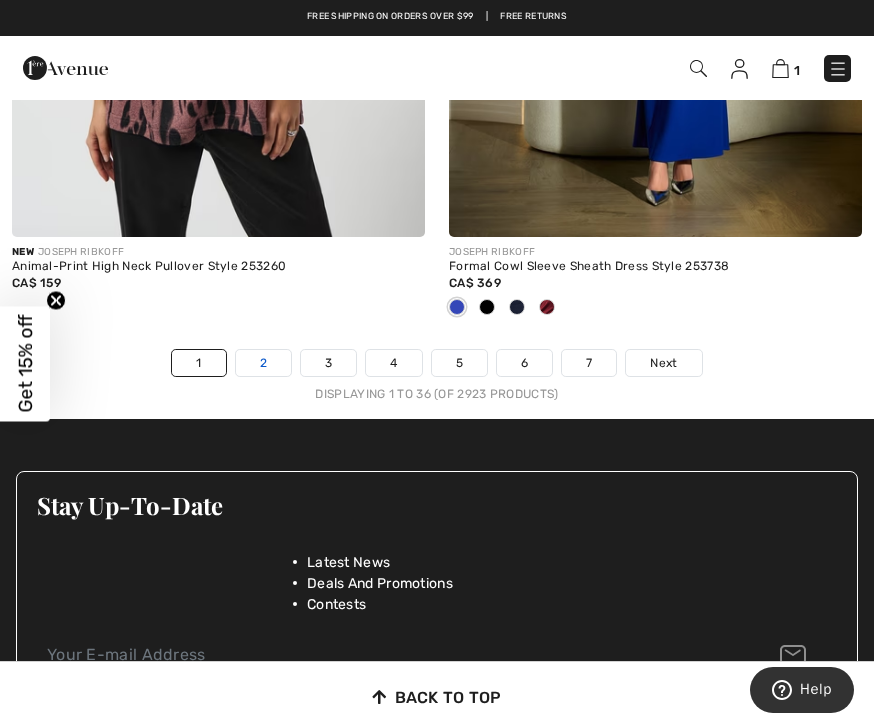 click on "2" at bounding box center [263, 363] 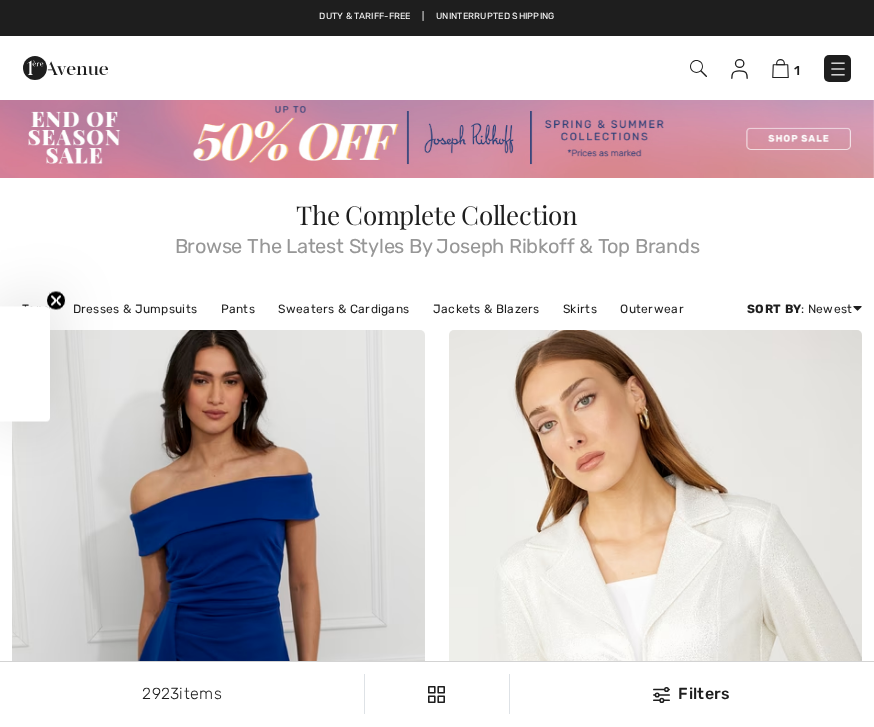 checkbox on "true" 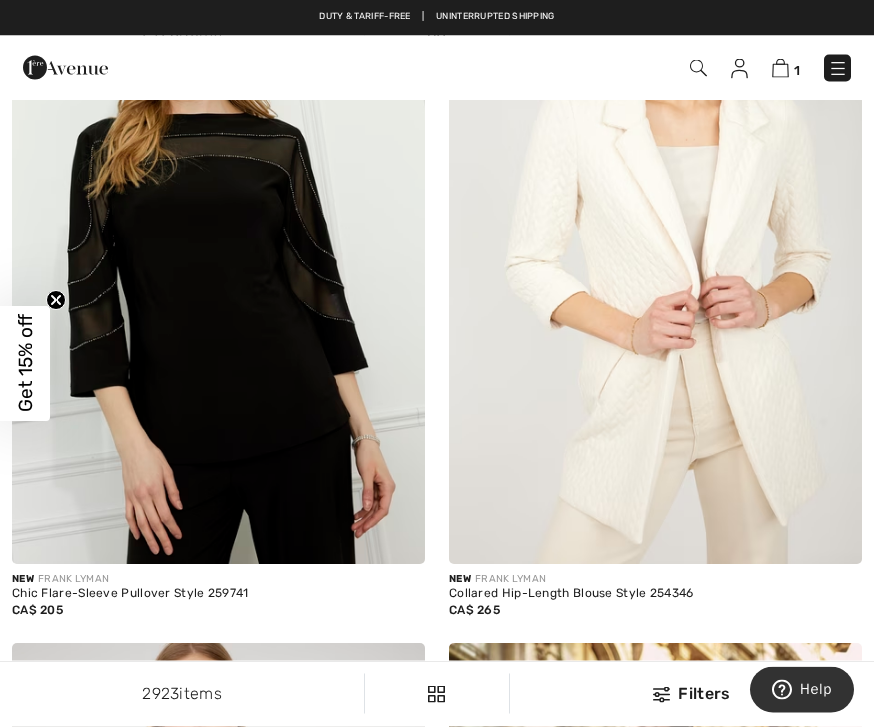 scroll, scrollTop: 3129, scrollLeft: 0, axis: vertical 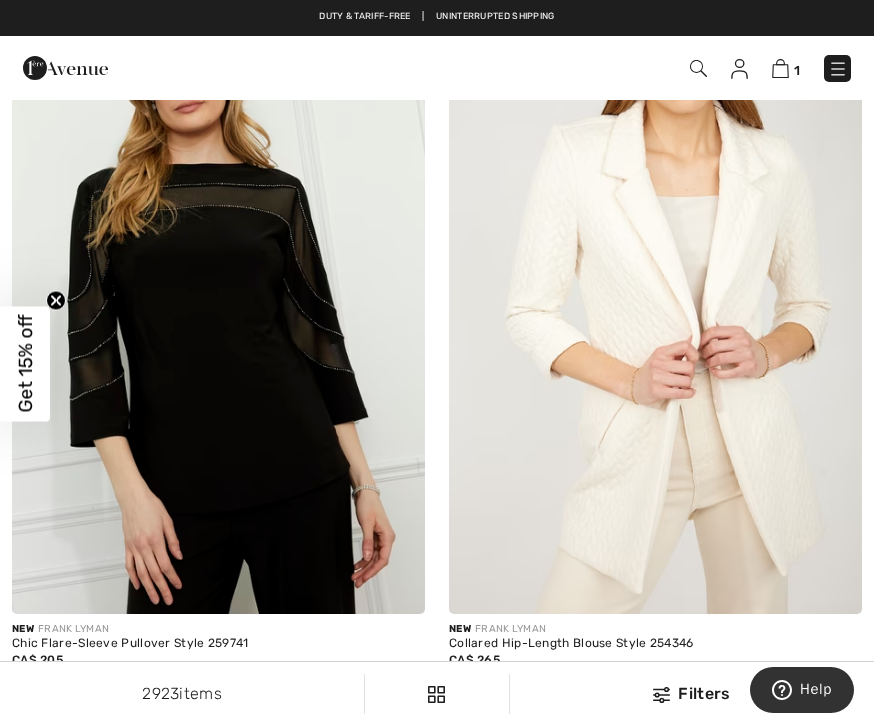click at bounding box center [838, 69] 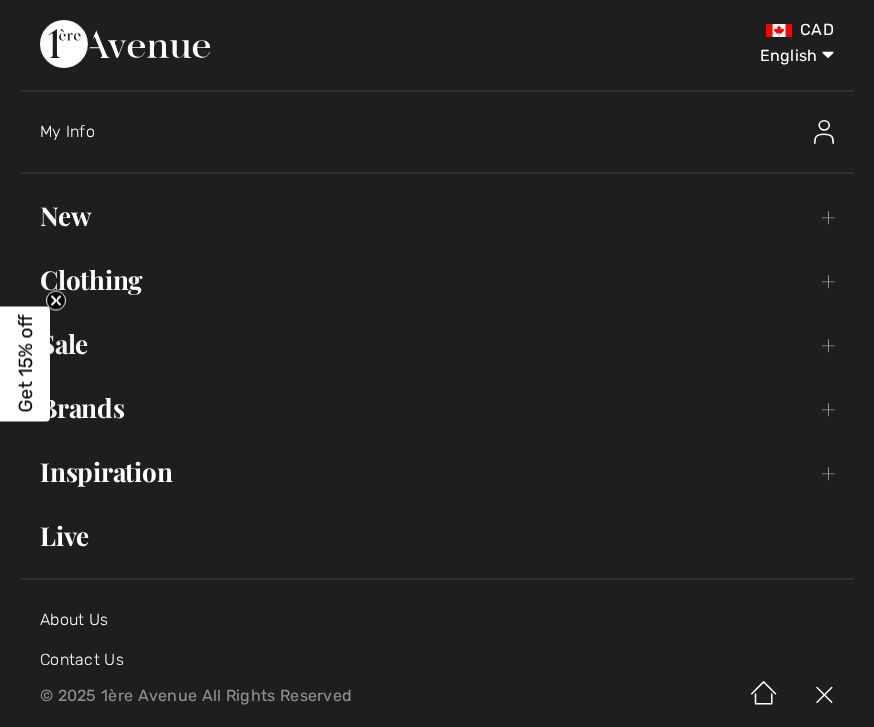 click on "Clothing Toggle submenu" at bounding box center (437, 280) 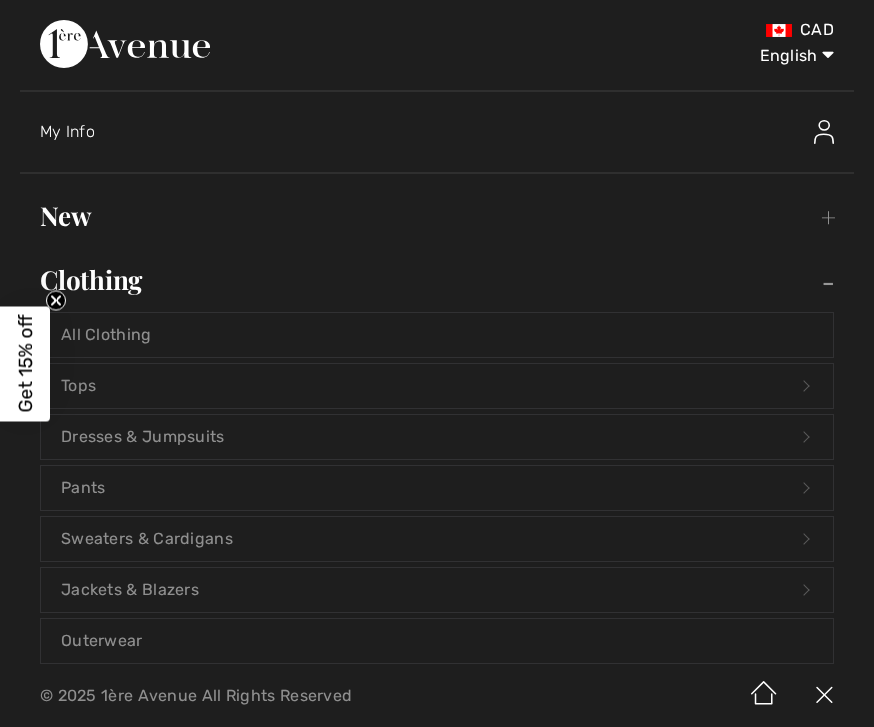 click on "Dresses & Jumpsuits Open submenu" at bounding box center [437, 437] 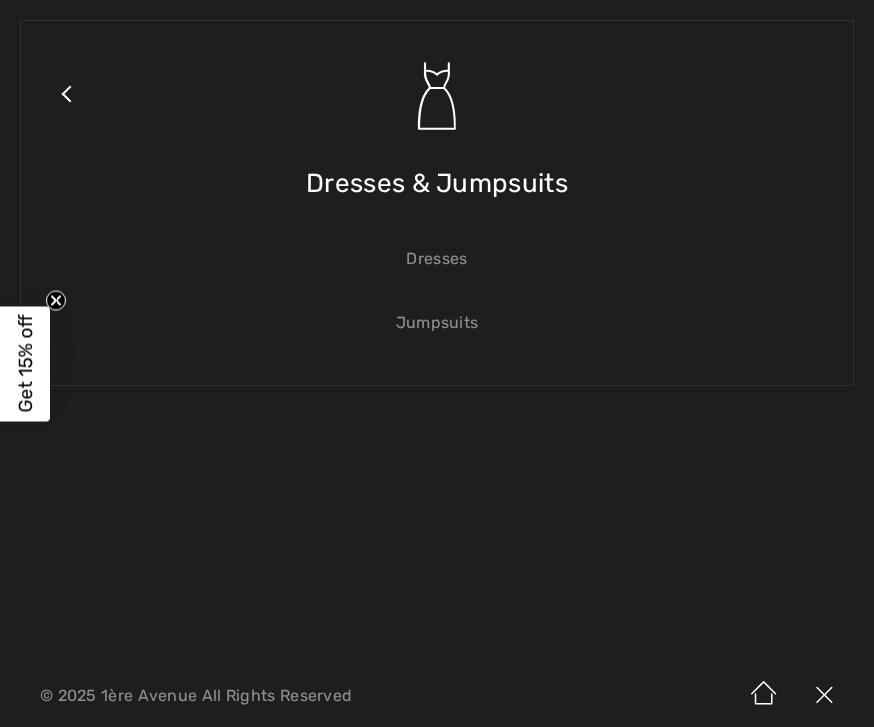 click on "Dresses" at bounding box center [437, 259] 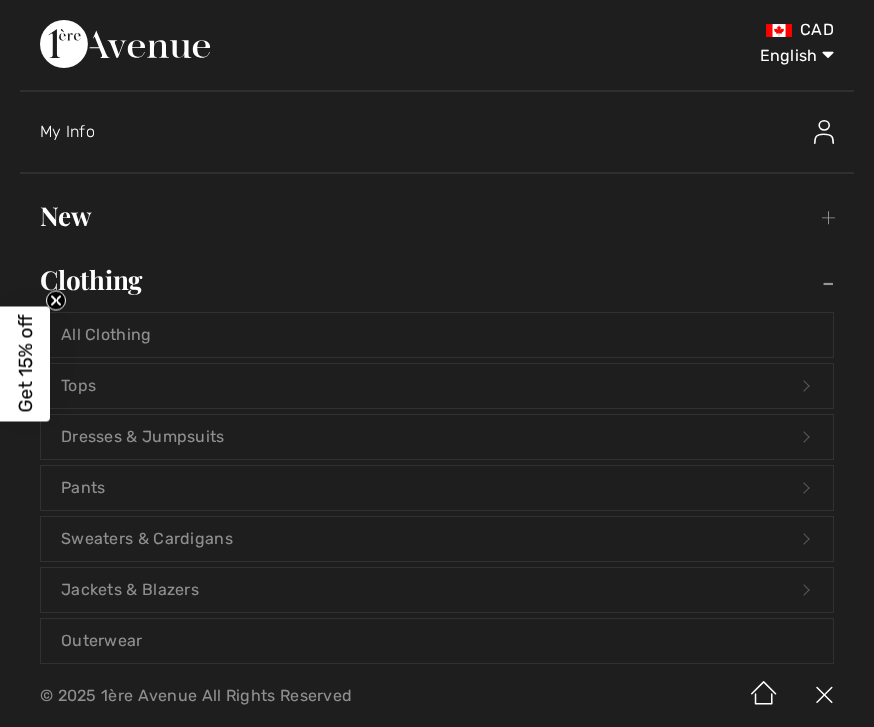 click on "Clothing Toggle submenu" at bounding box center [437, 280] 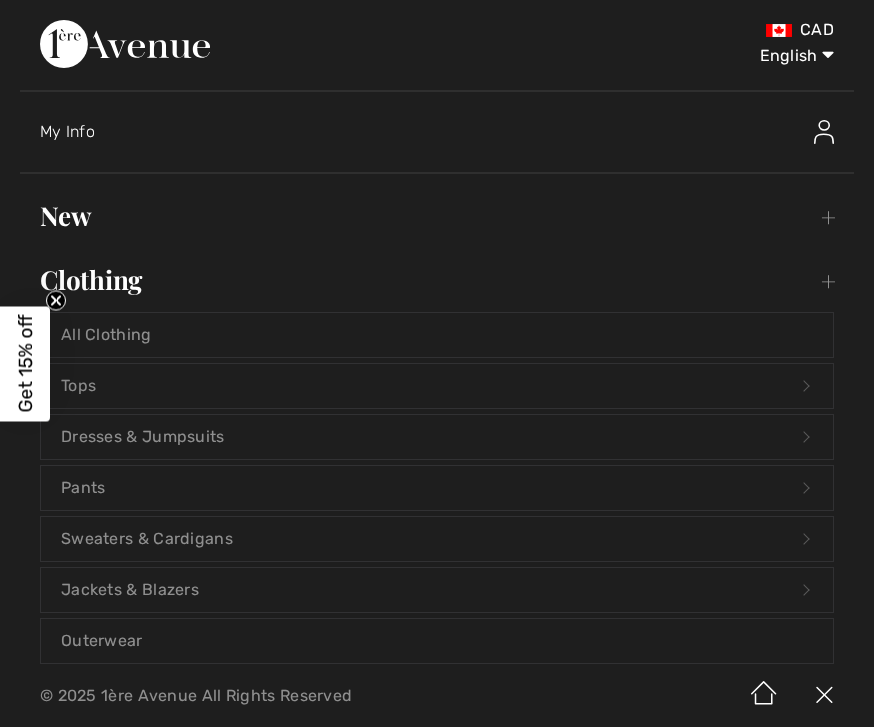 click on "Clothing Toggle submenu" at bounding box center (437, 280) 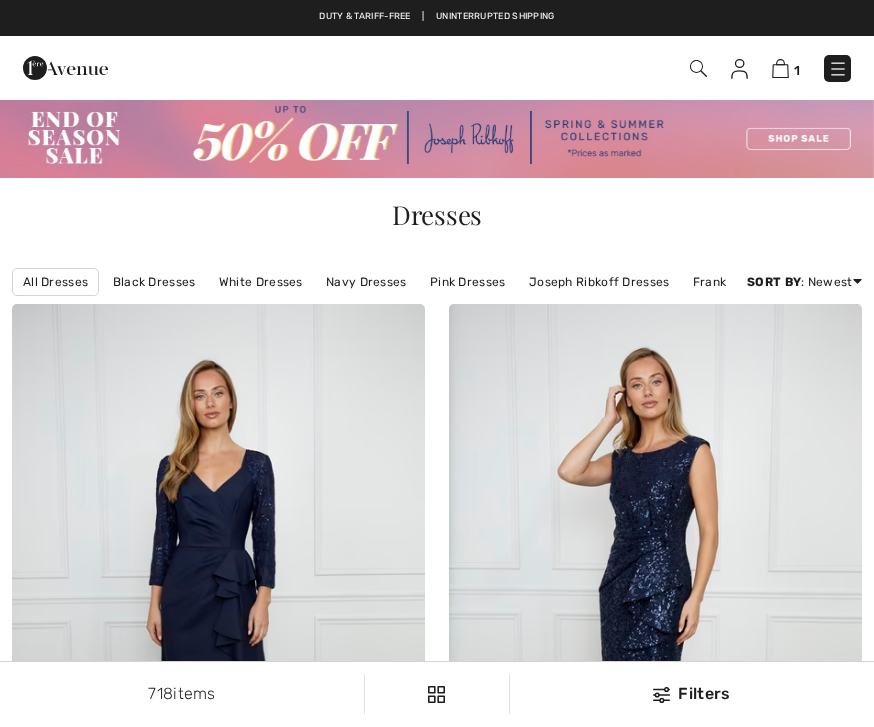 scroll, scrollTop: 0, scrollLeft: 0, axis: both 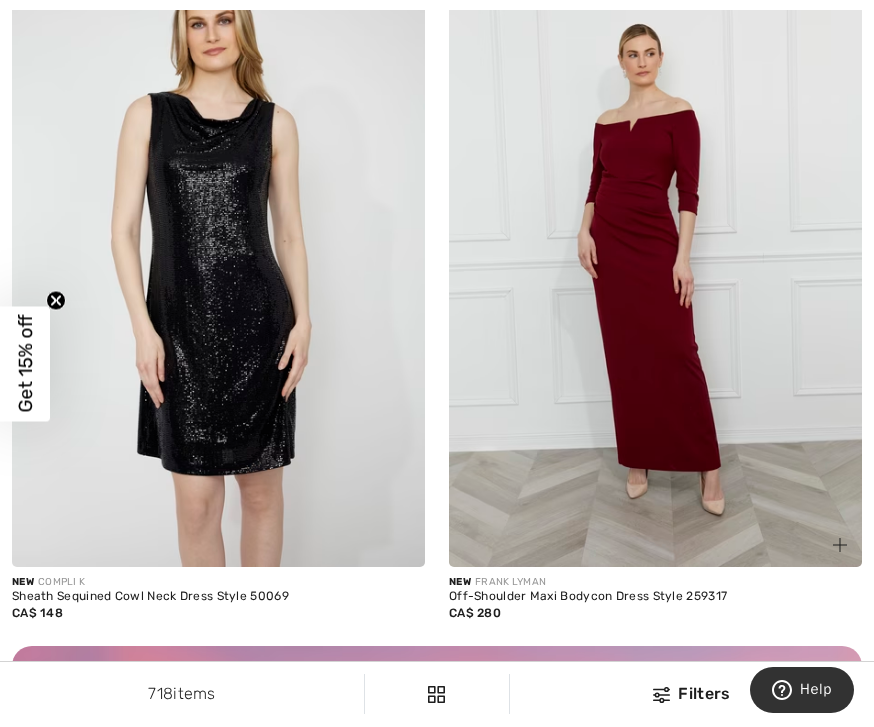 click on "New FRANK LYMAN" at bounding box center [655, 582] 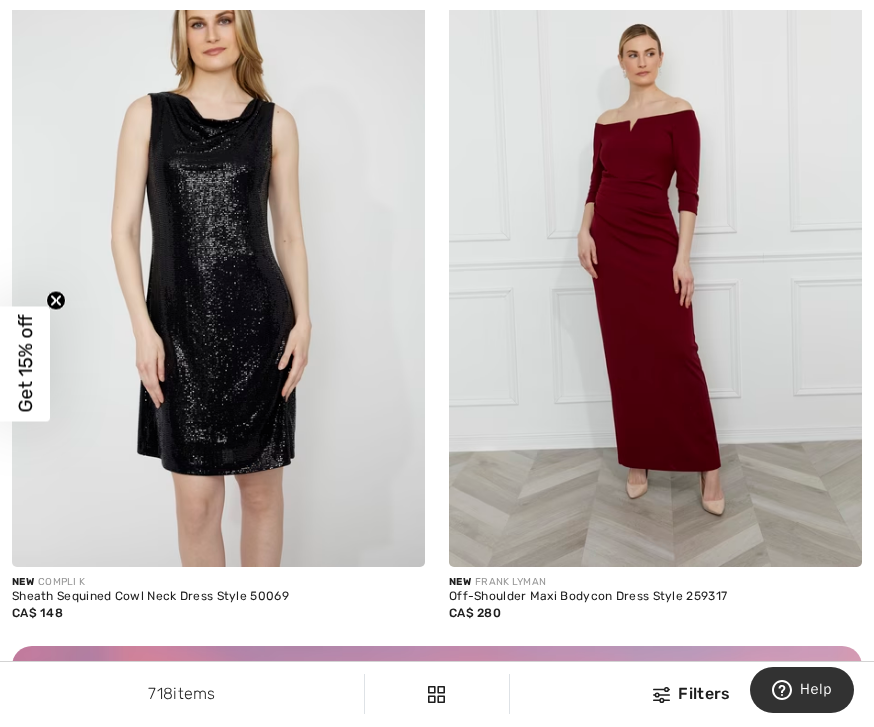 click on "Help" at bounding box center (802, 690) 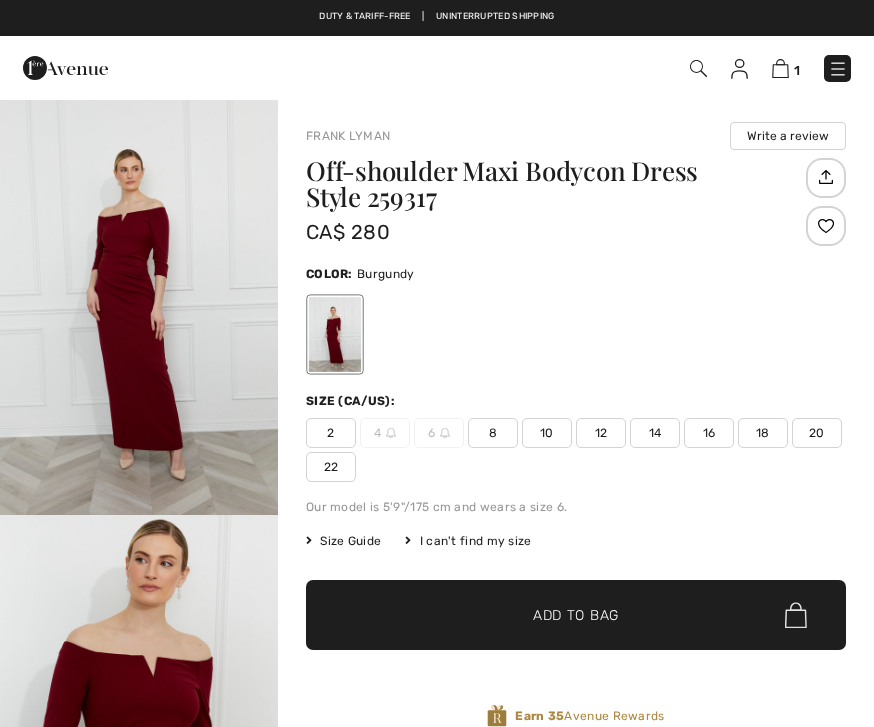 checkbox on "true" 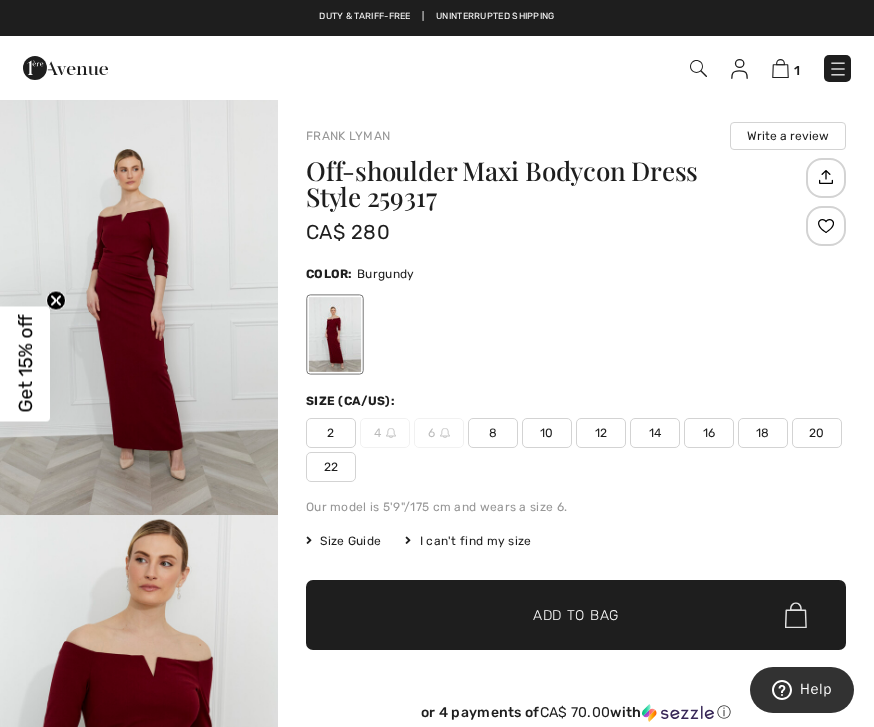 scroll, scrollTop: 0, scrollLeft: 0, axis: both 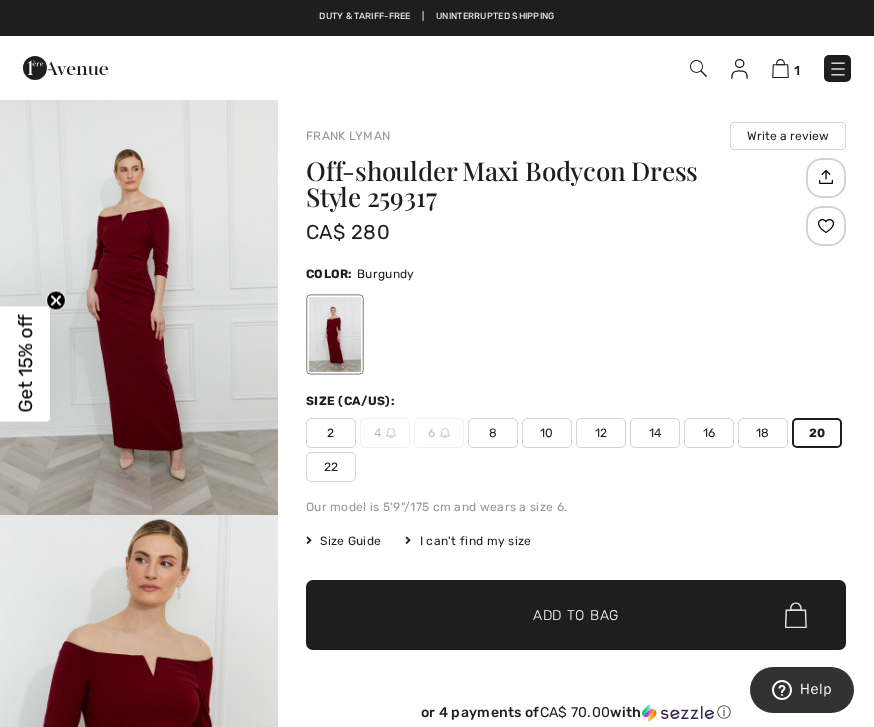 click on "✔ Added to Bag
Add to Bag" at bounding box center (576, 615) 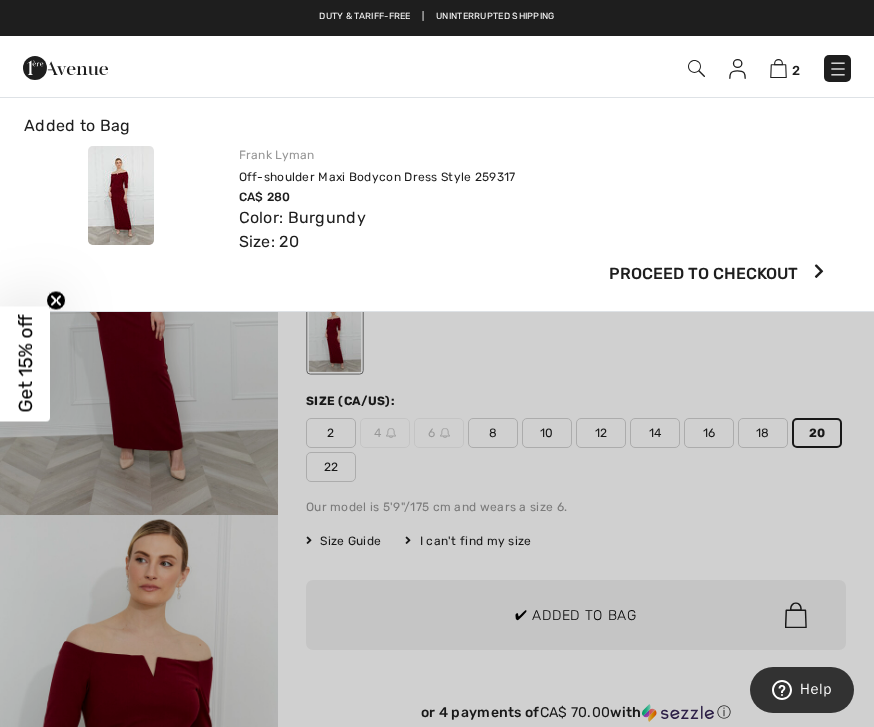 scroll, scrollTop: 0, scrollLeft: 0, axis: both 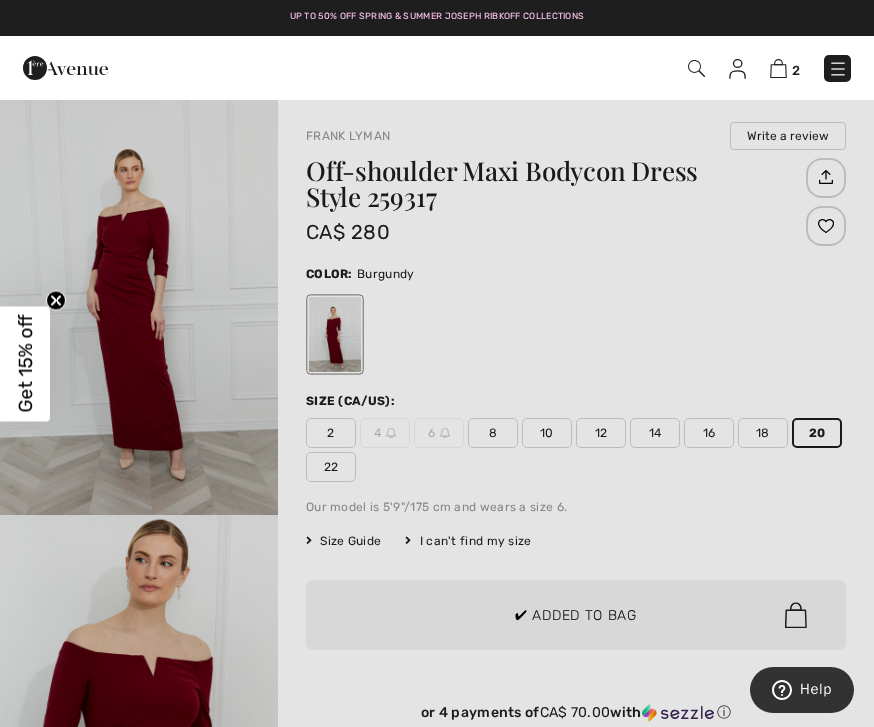 click at bounding box center (437, 363) 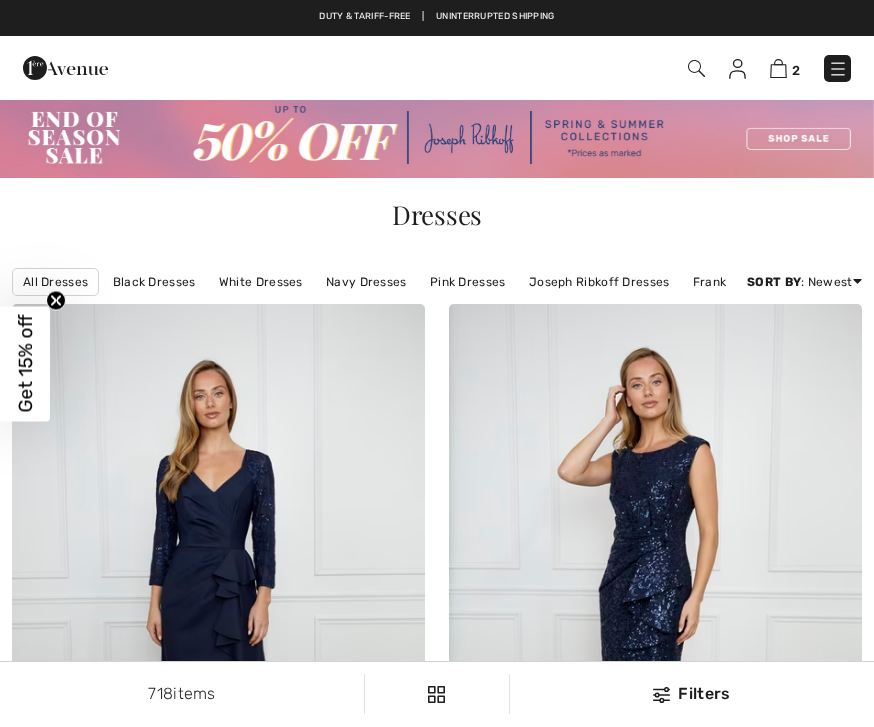 scroll, scrollTop: 8338, scrollLeft: 0, axis: vertical 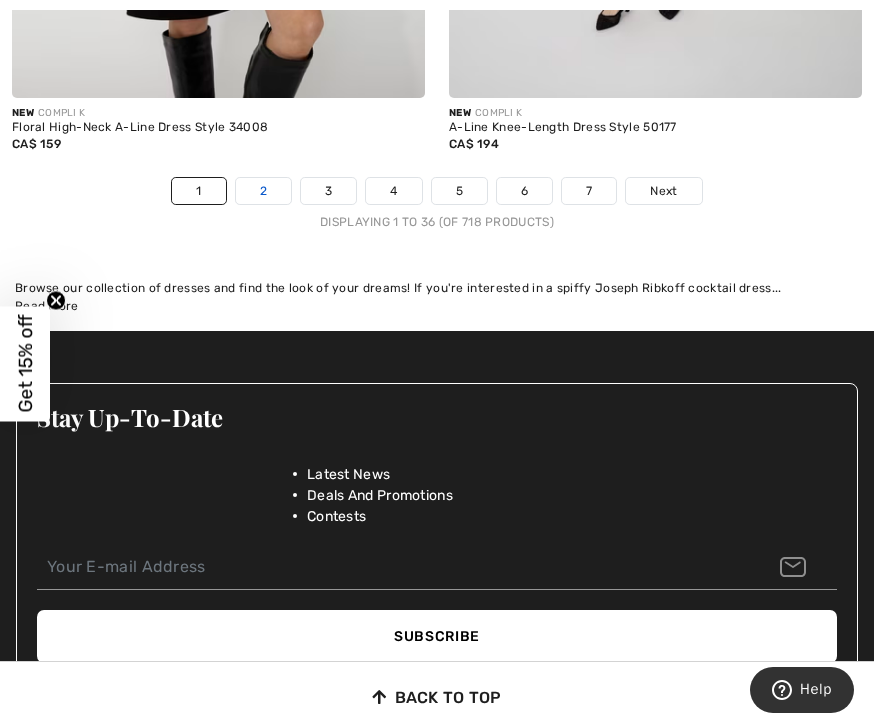 click on "2" at bounding box center [263, 191] 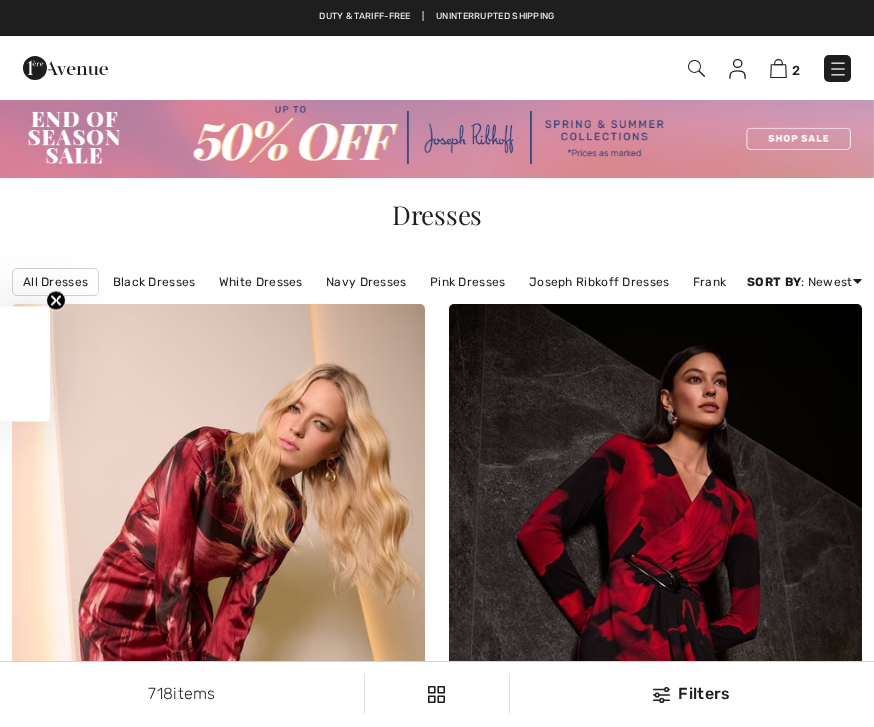 scroll, scrollTop: 0, scrollLeft: 0, axis: both 